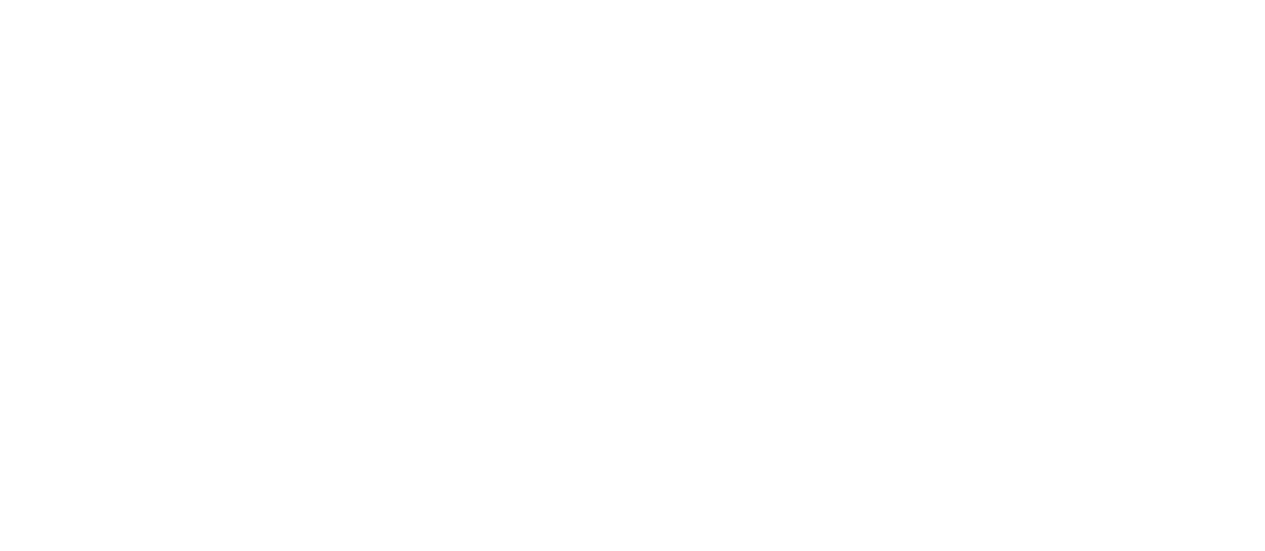 scroll, scrollTop: 0, scrollLeft: 0, axis: both 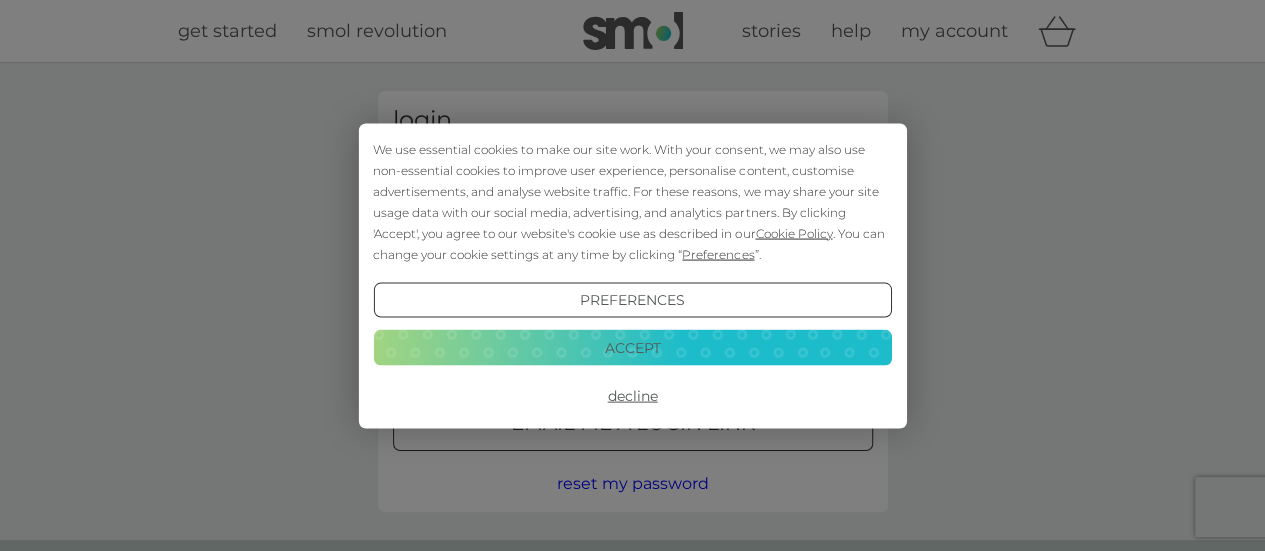 click on "Accept" at bounding box center (632, 348) 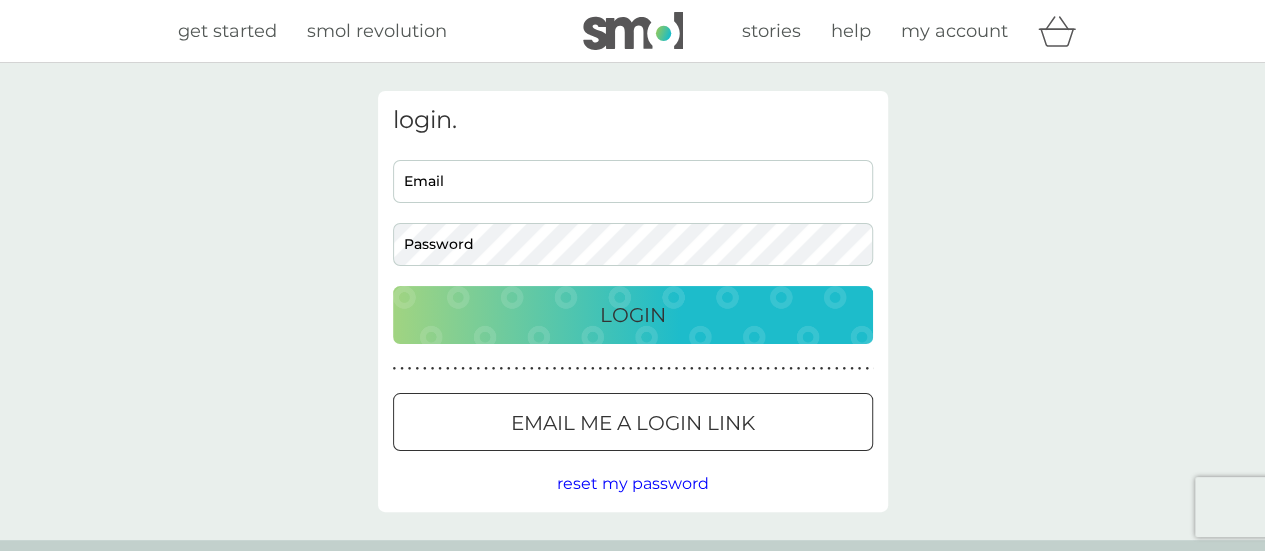 scroll, scrollTop: 0, scrollLeft: 0, axis: both 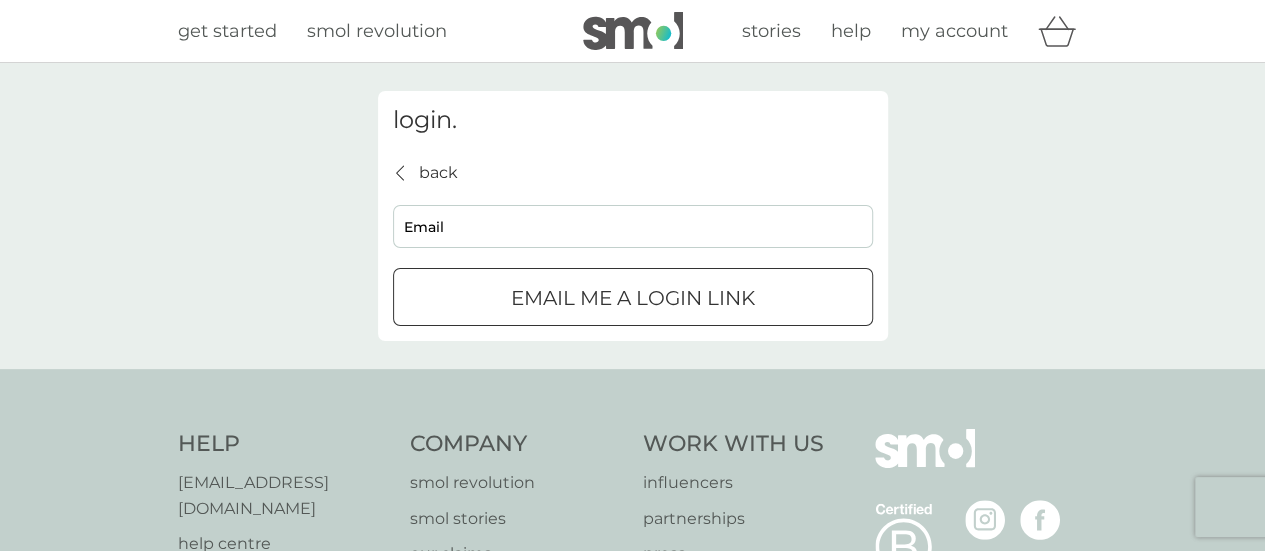 click on "Email me a login link" at bounding box center (633, 298) 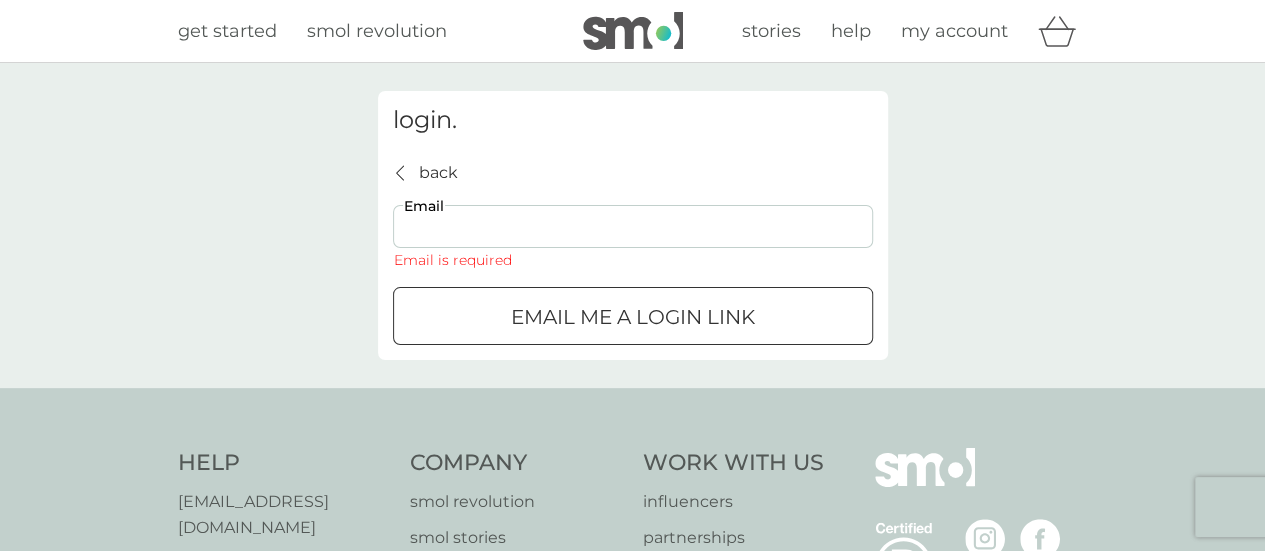 click on "Email" at bounding box center (633, 226) 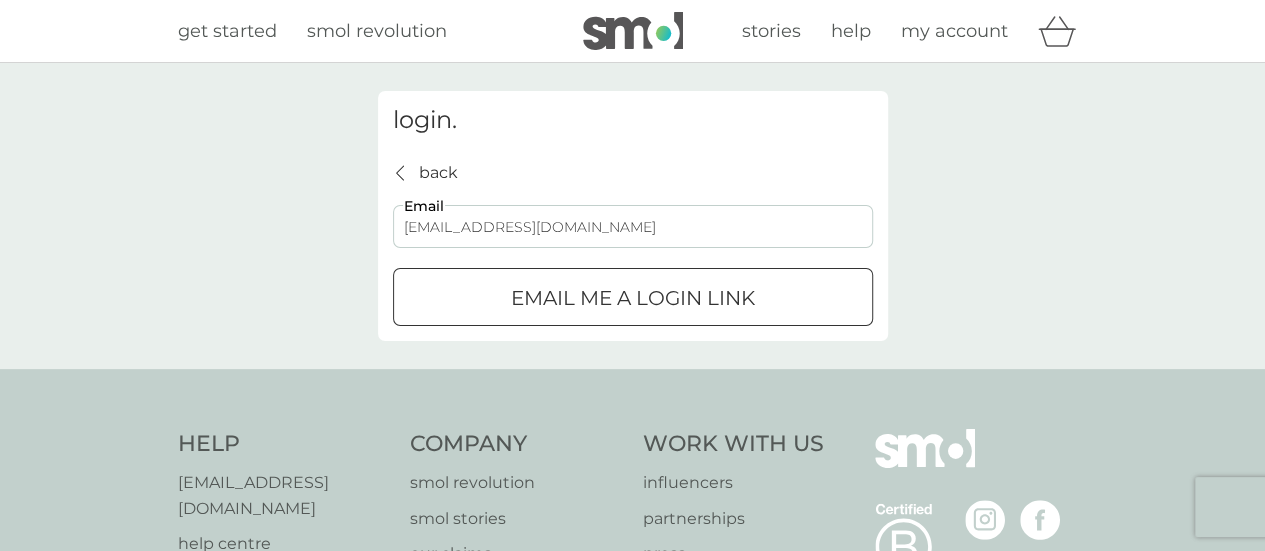 click on "Email me a login link" at bounding box center (633, 298) 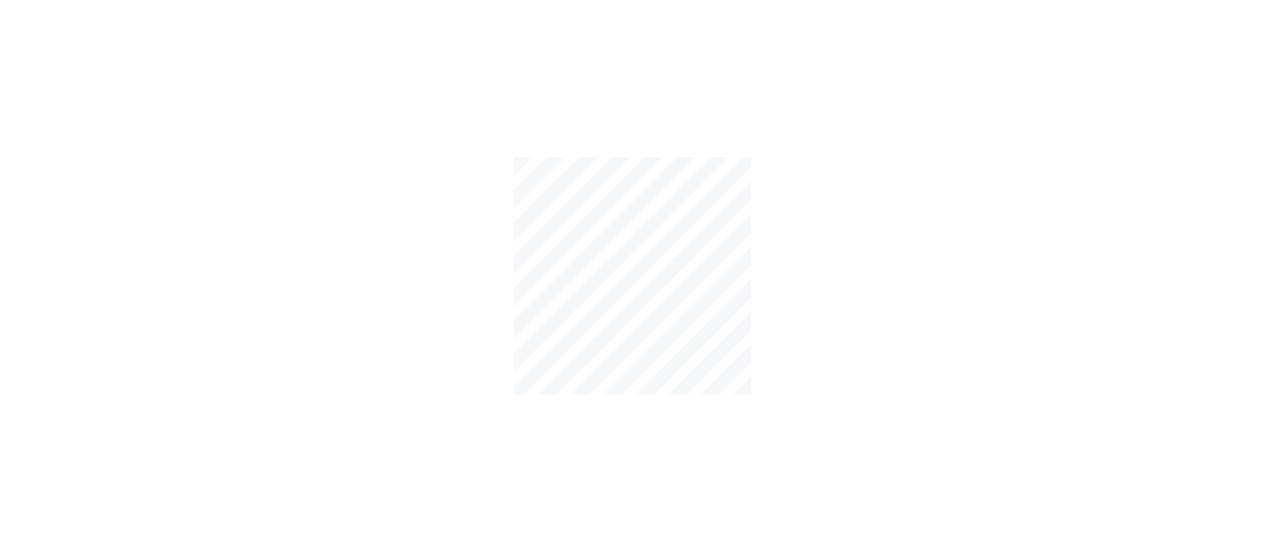scroll, scrollTop: 0, scrollLeft: 0, axis: both 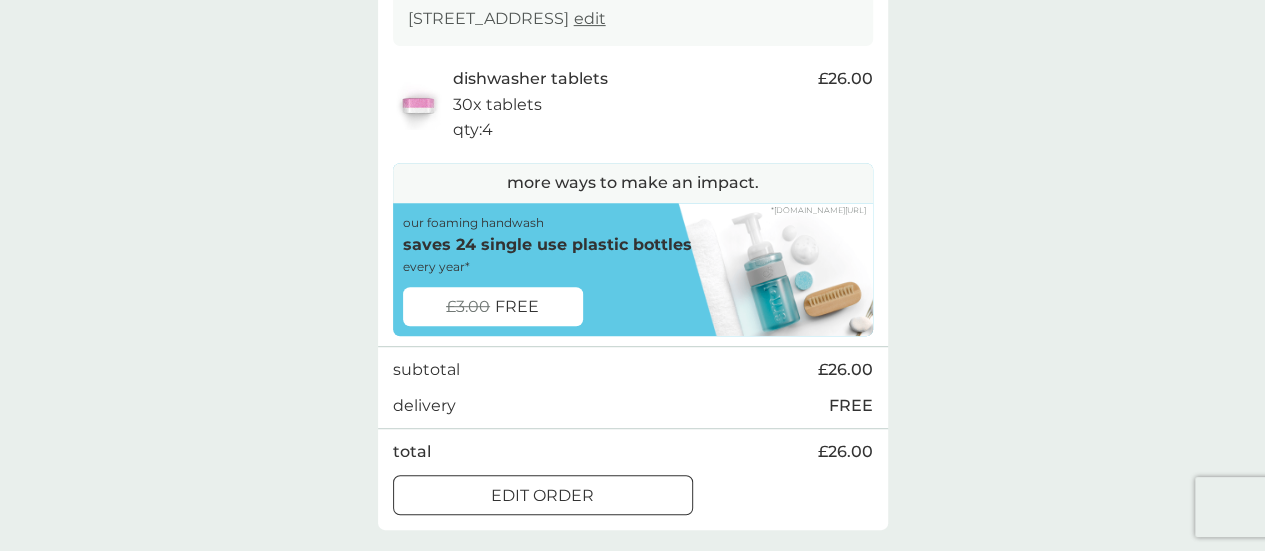 click on "edit order" at bounding box center (542, 496) 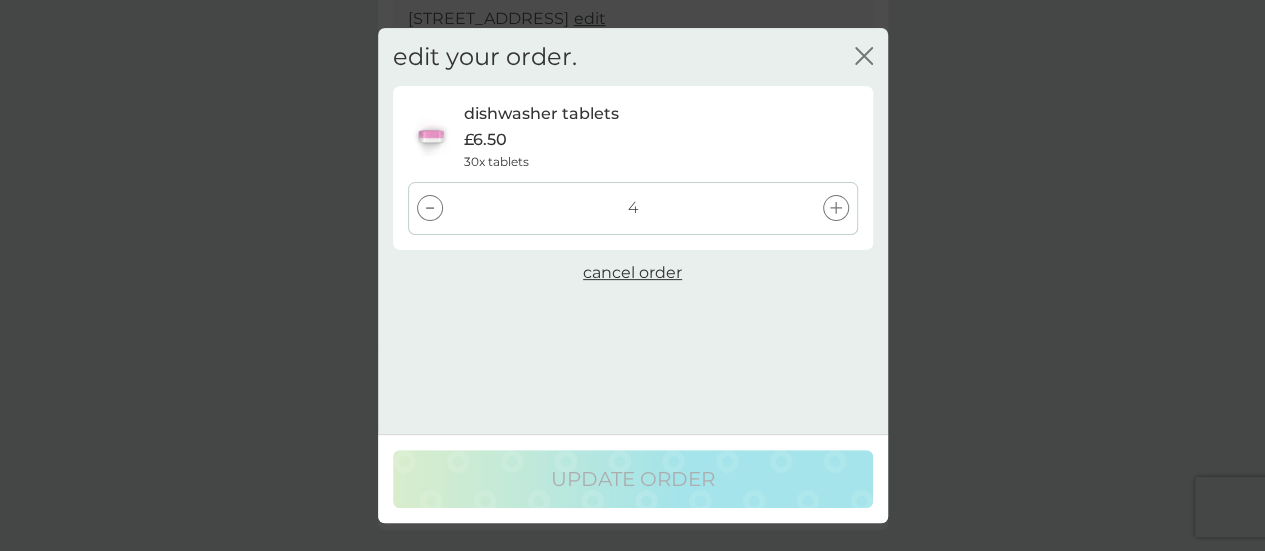 click on "close" 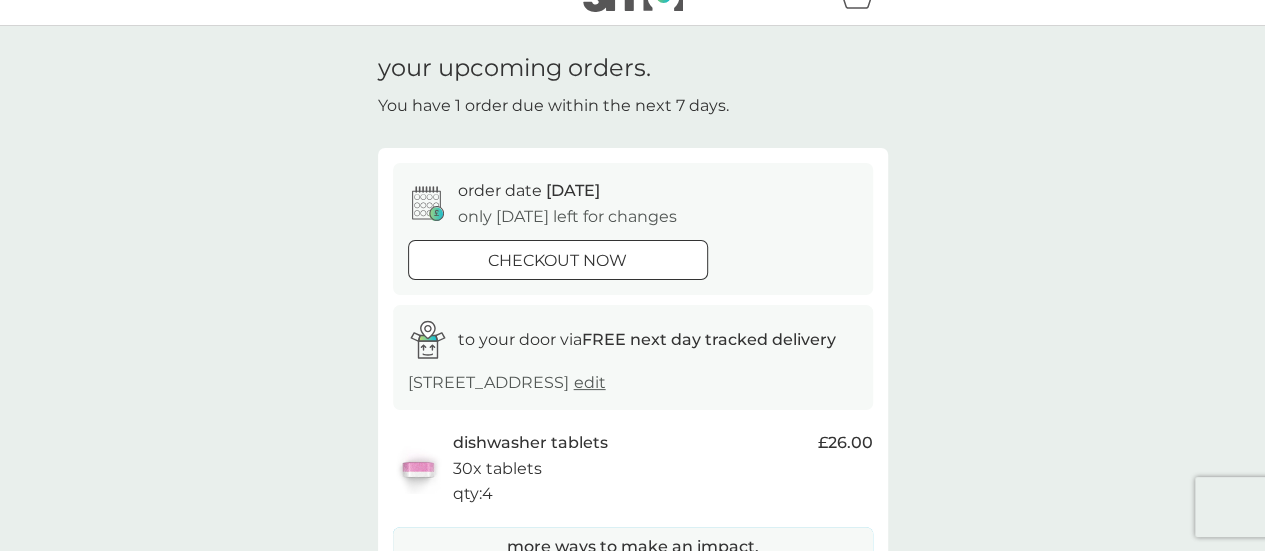 scroll, scrollTop: 36, scrollLeft: 0, axis: vertical 